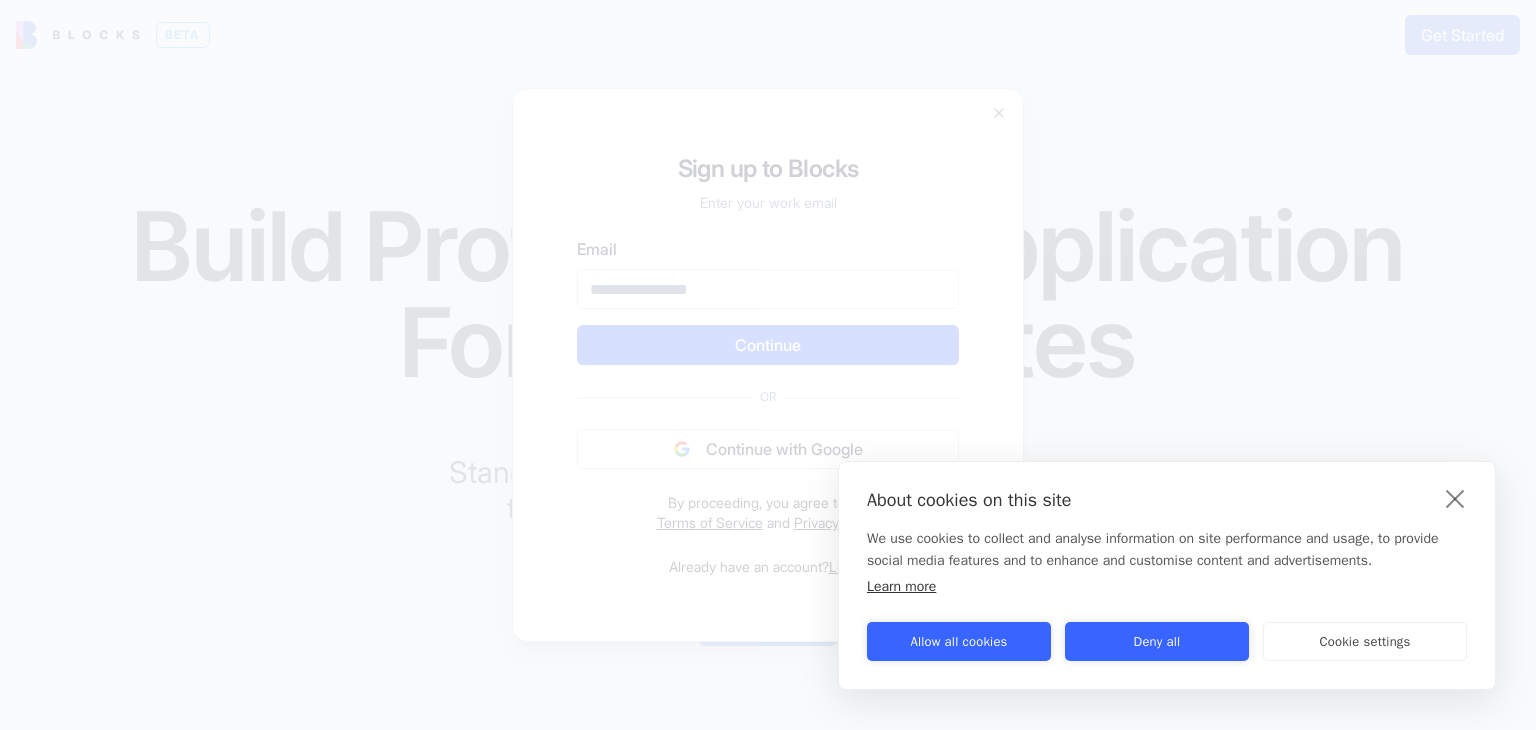 scroll, scrollTop: 0, scrollLeft: 0, axis: both 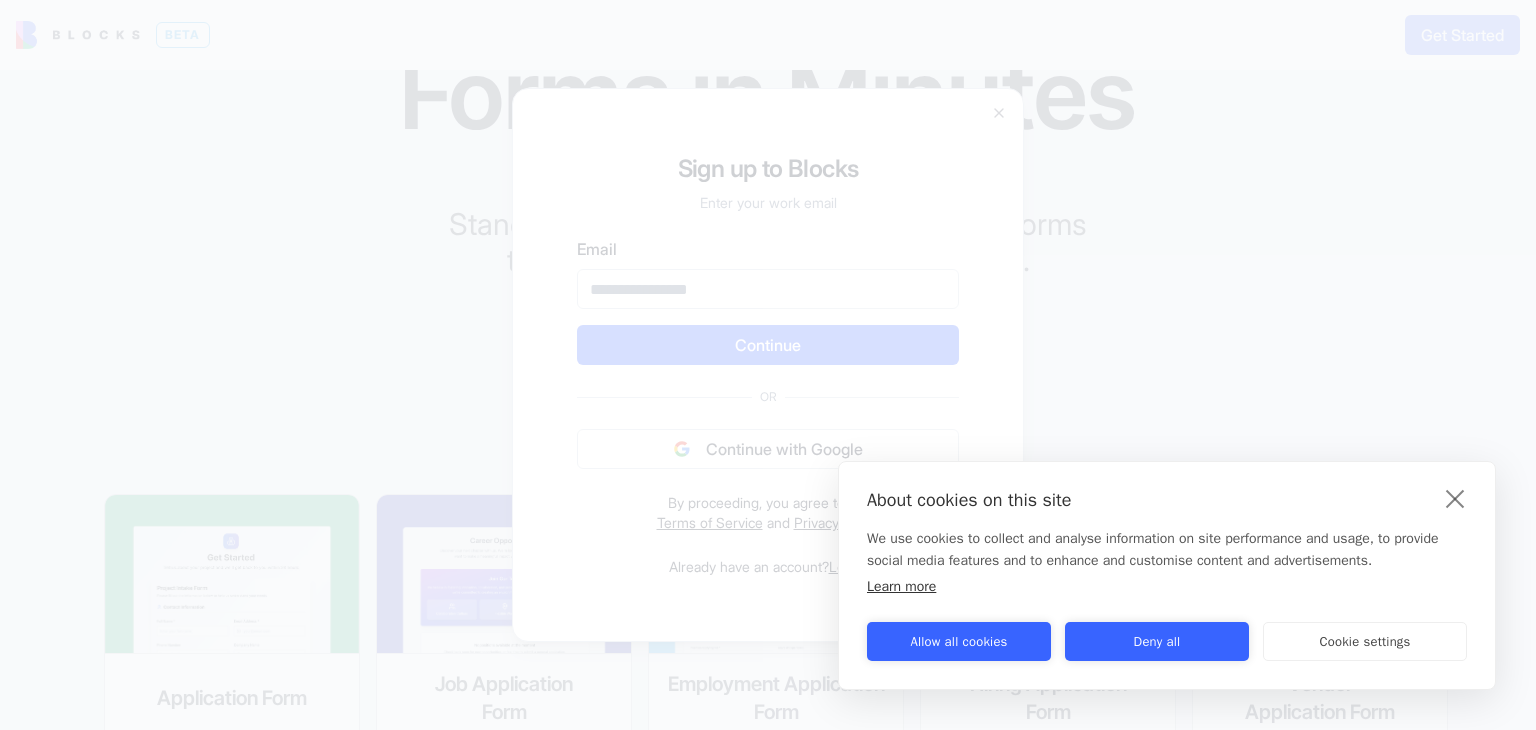 click on "Signup to Blocks Sign up to Blocks Enter your work email Email Continue Or Continue with Google By proceeding, you agree to the Terms of Service and Privacy Policy Already have an account? Log in Close" at bounding box center (768, 365) 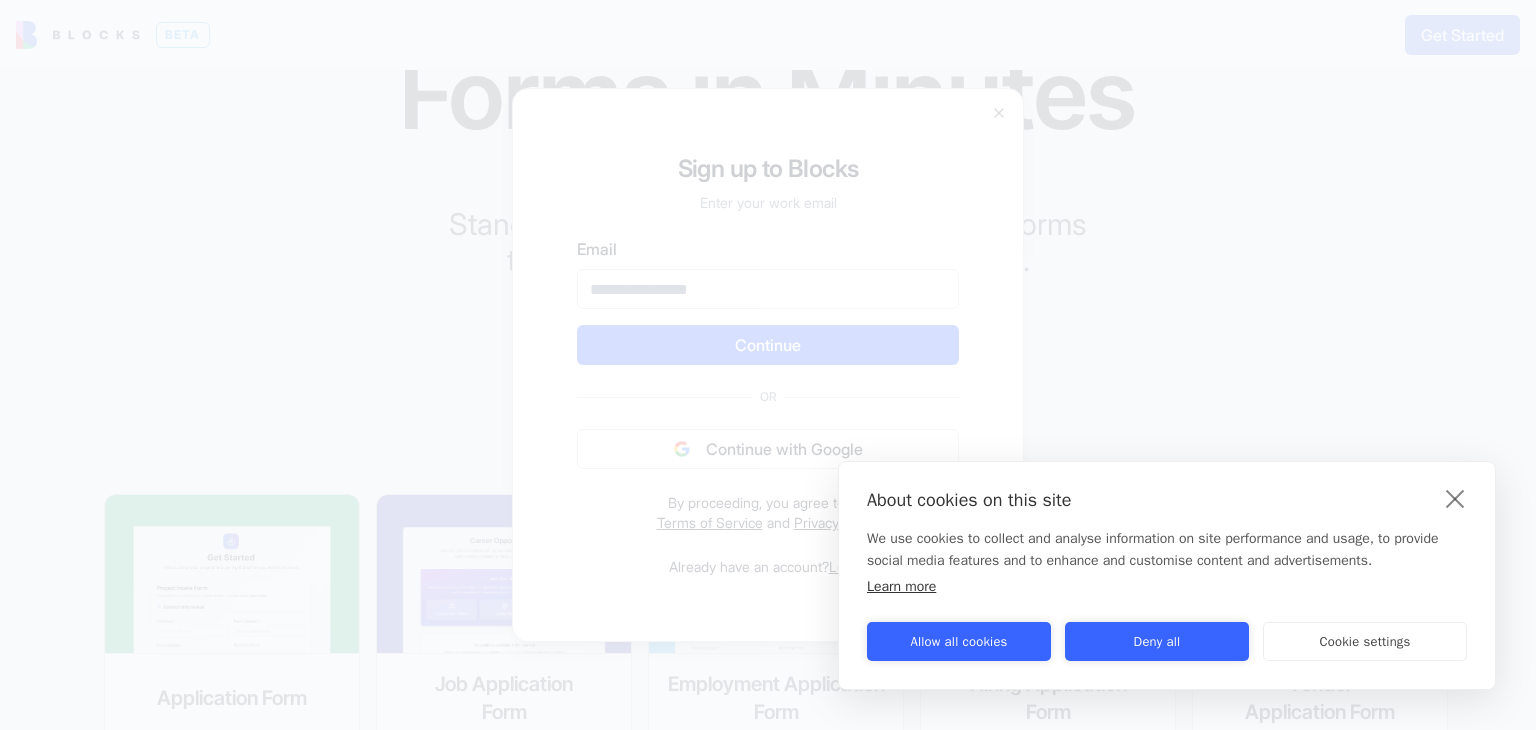 click at bounding box center [768, 365] 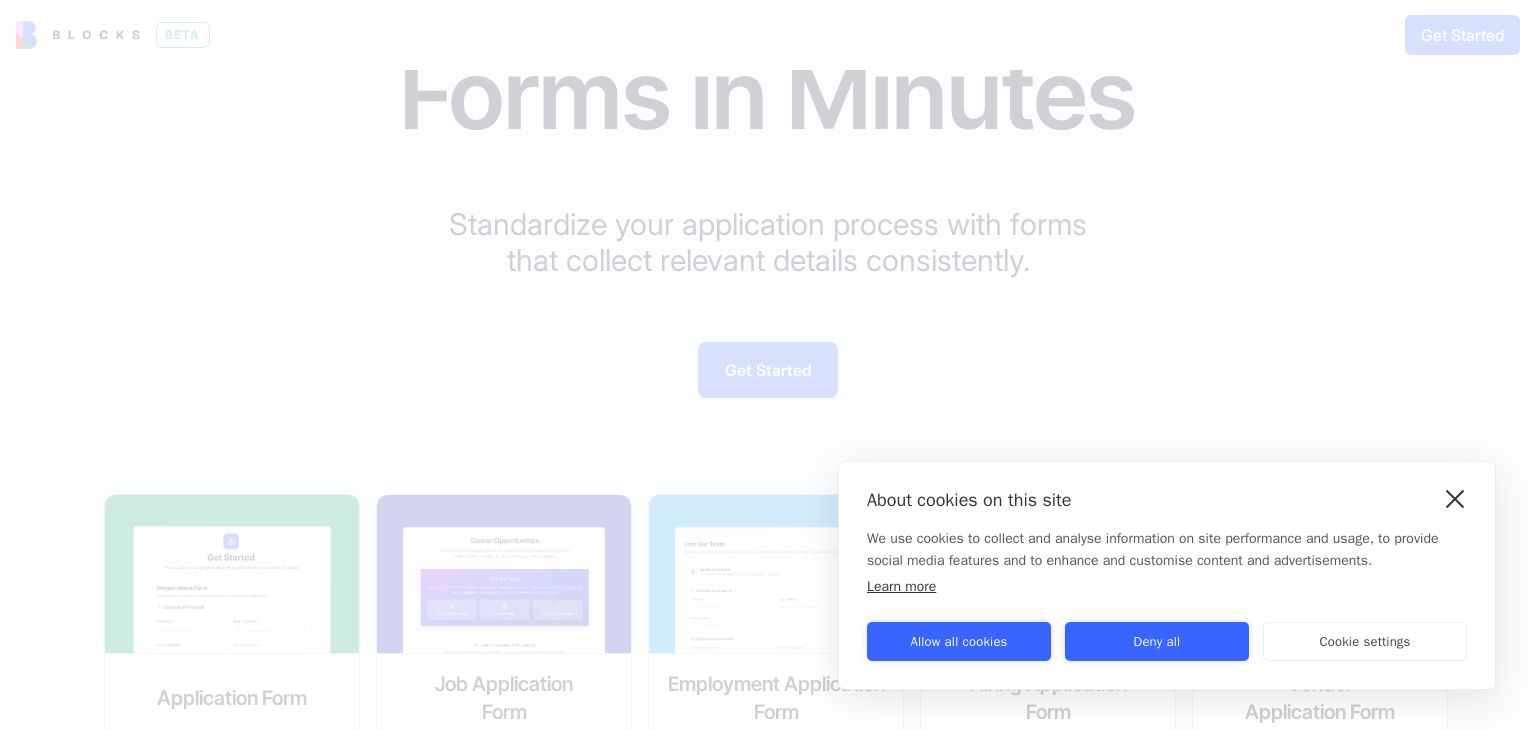 click at bounding box center [1455, 498] 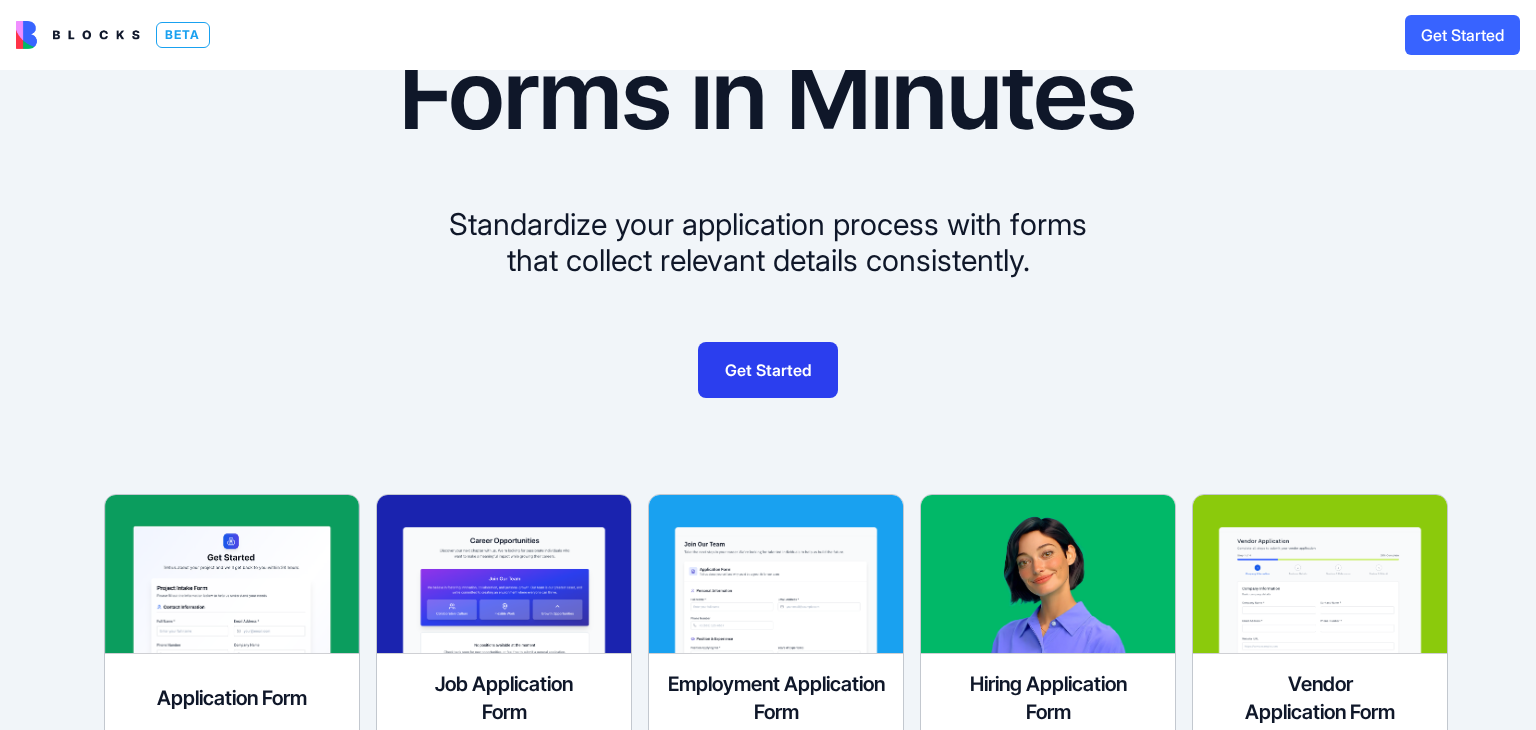 click on "Get Started" at bounding box center [768, 370] 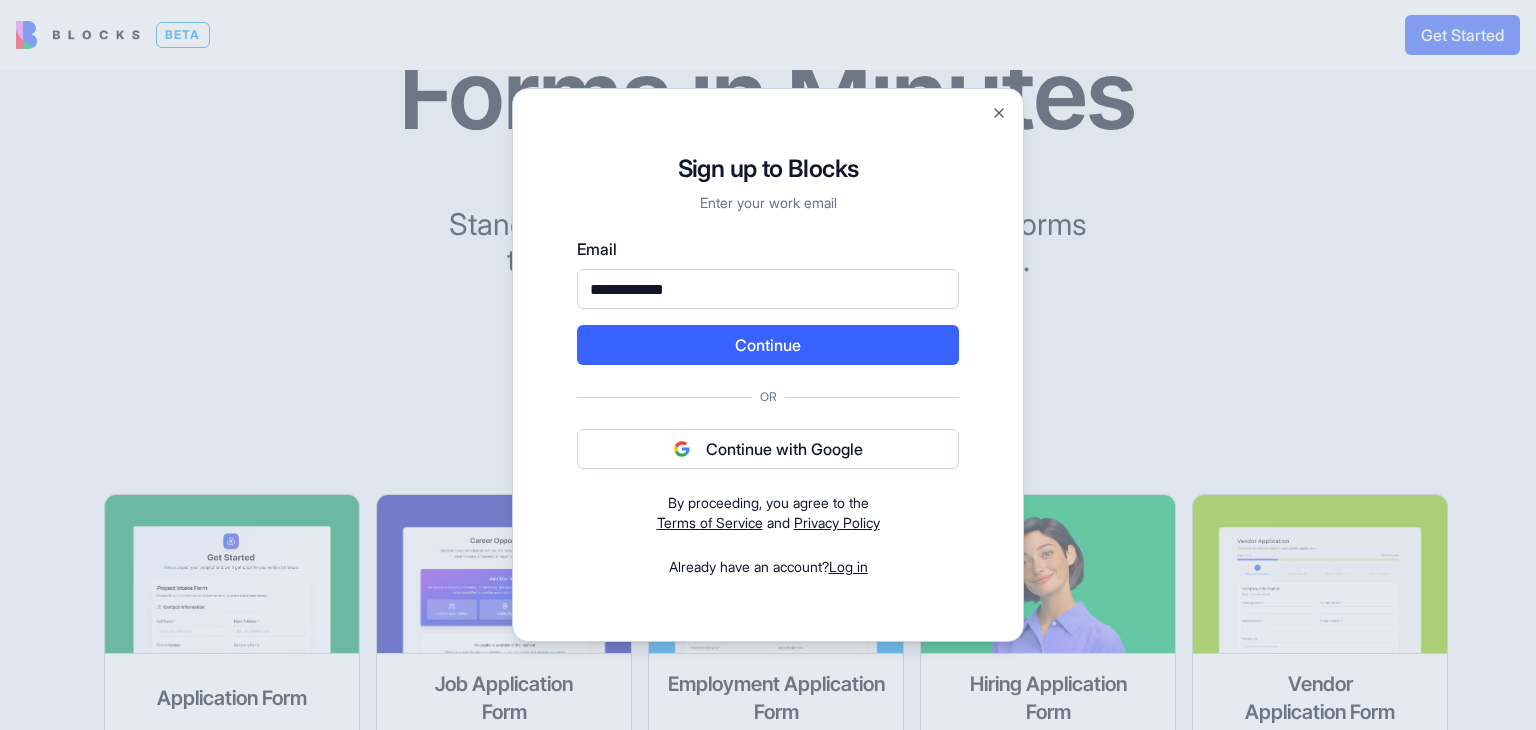 type on "**********" 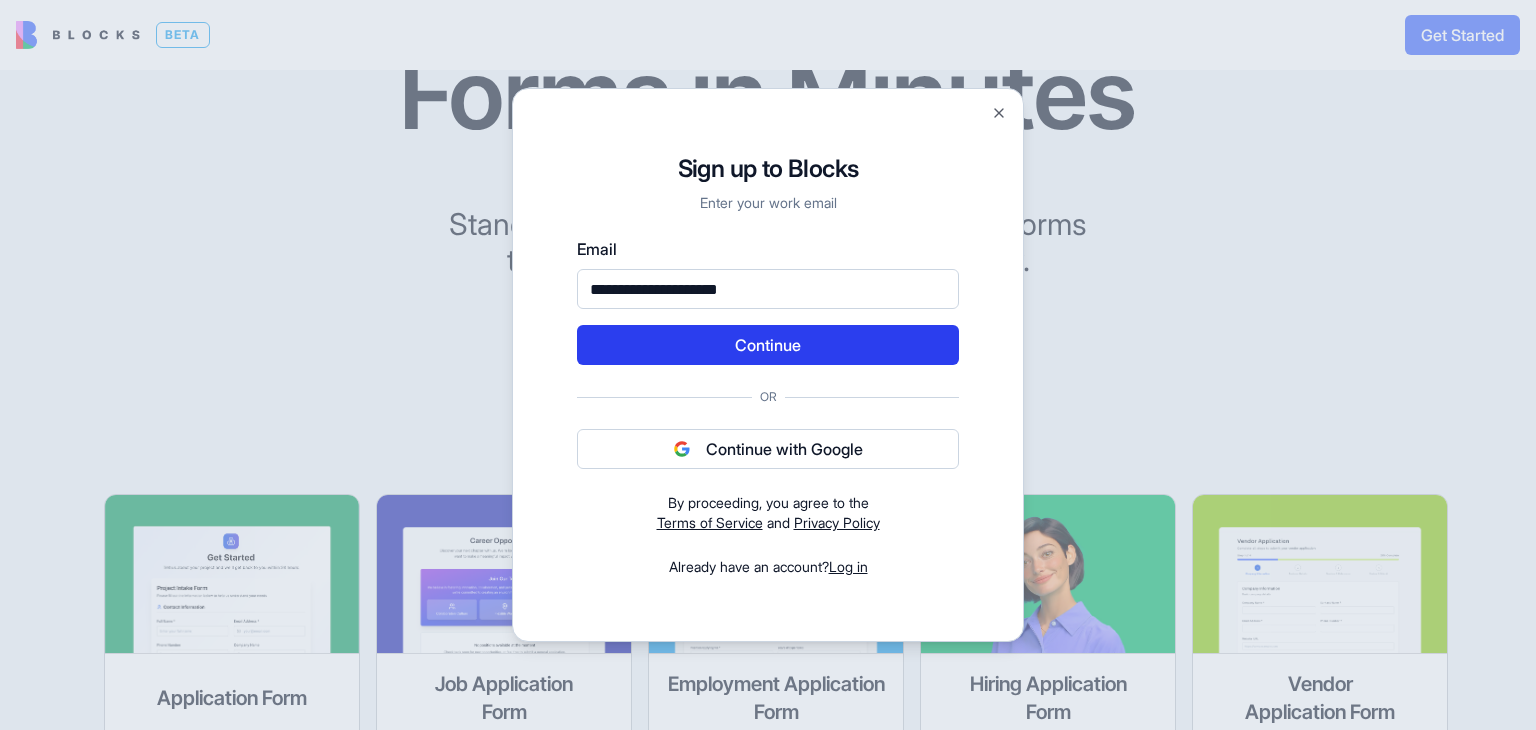 click on "Continue" at bounding box center (768, 345) 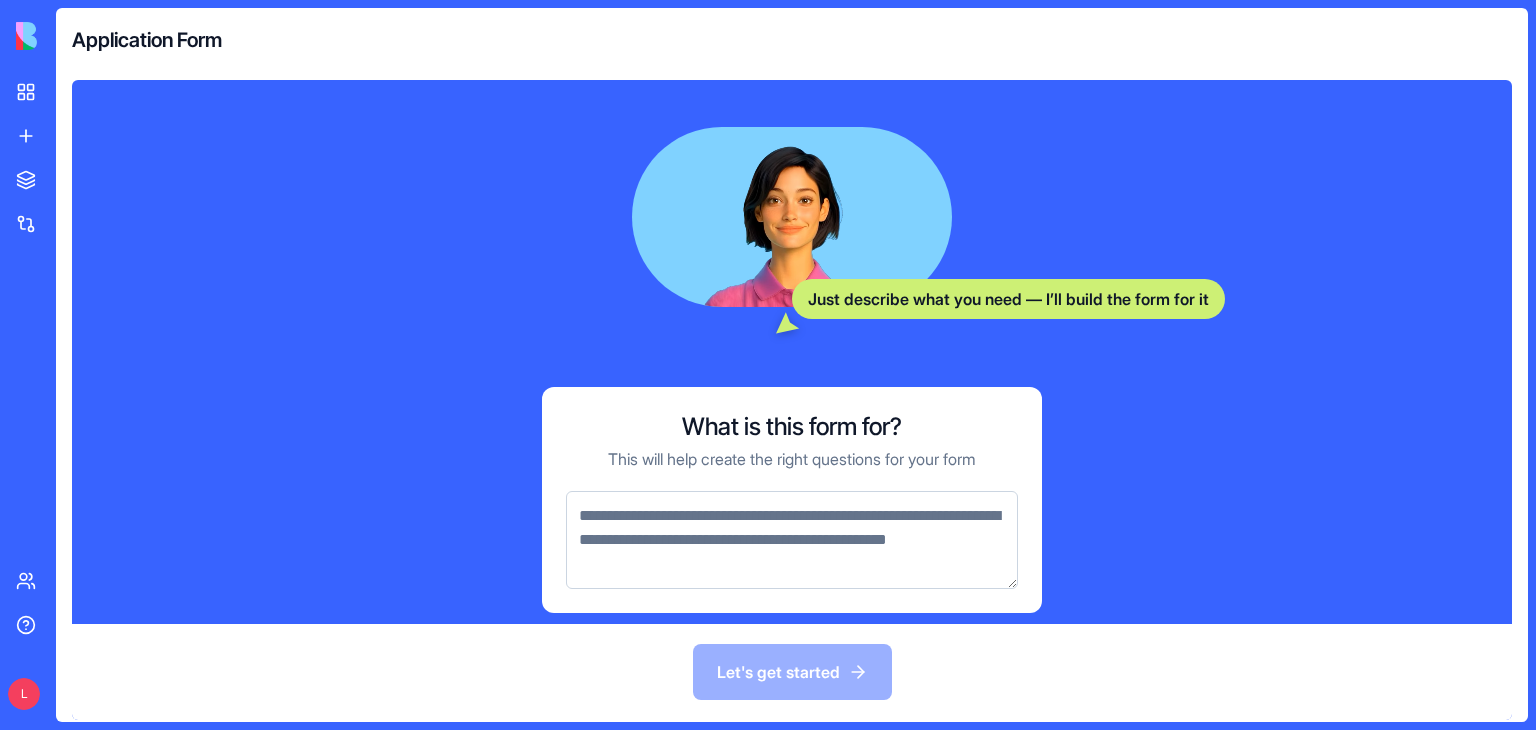 scroll, scrollTop: 293, scrollLeft: 0, axis: vertical 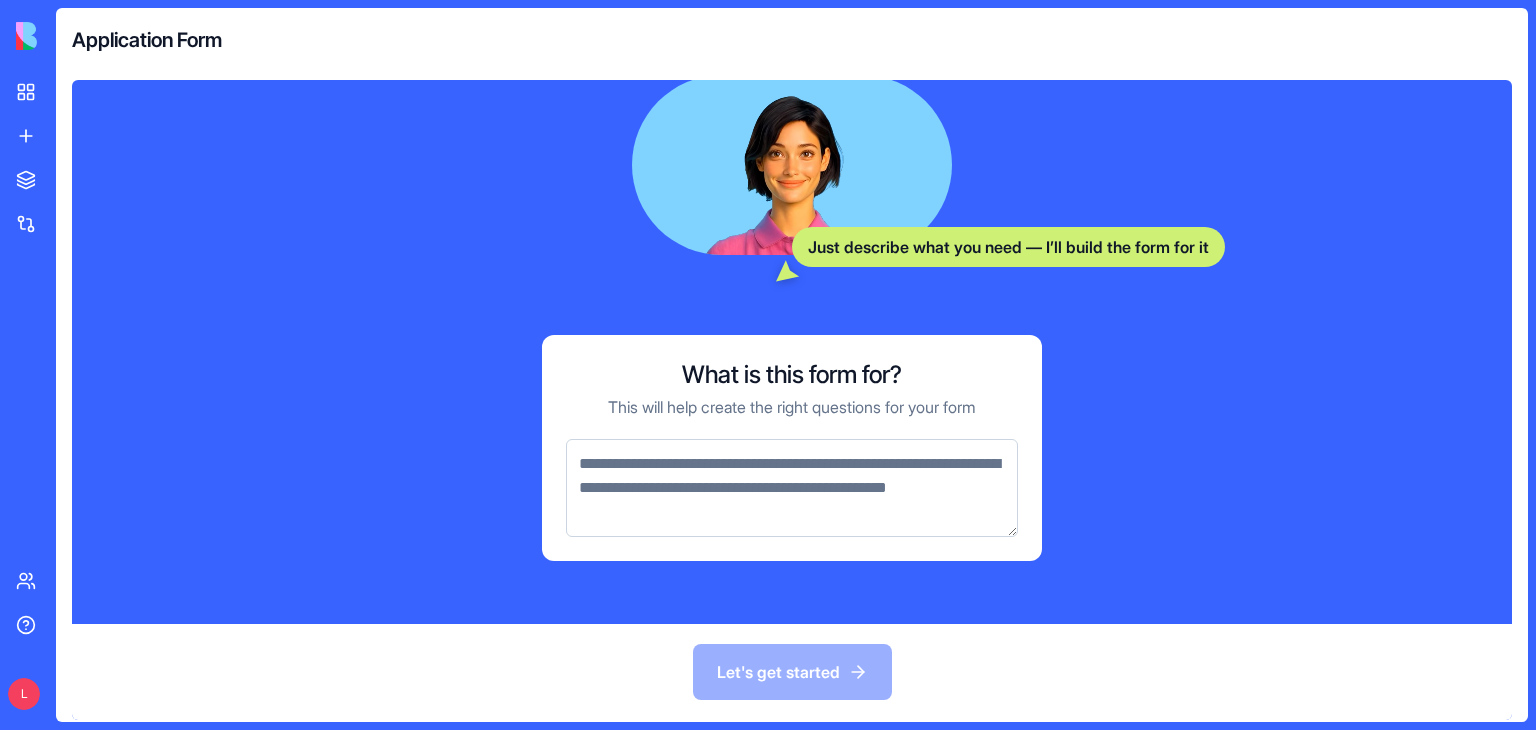 click at bounding box center (792, 488) 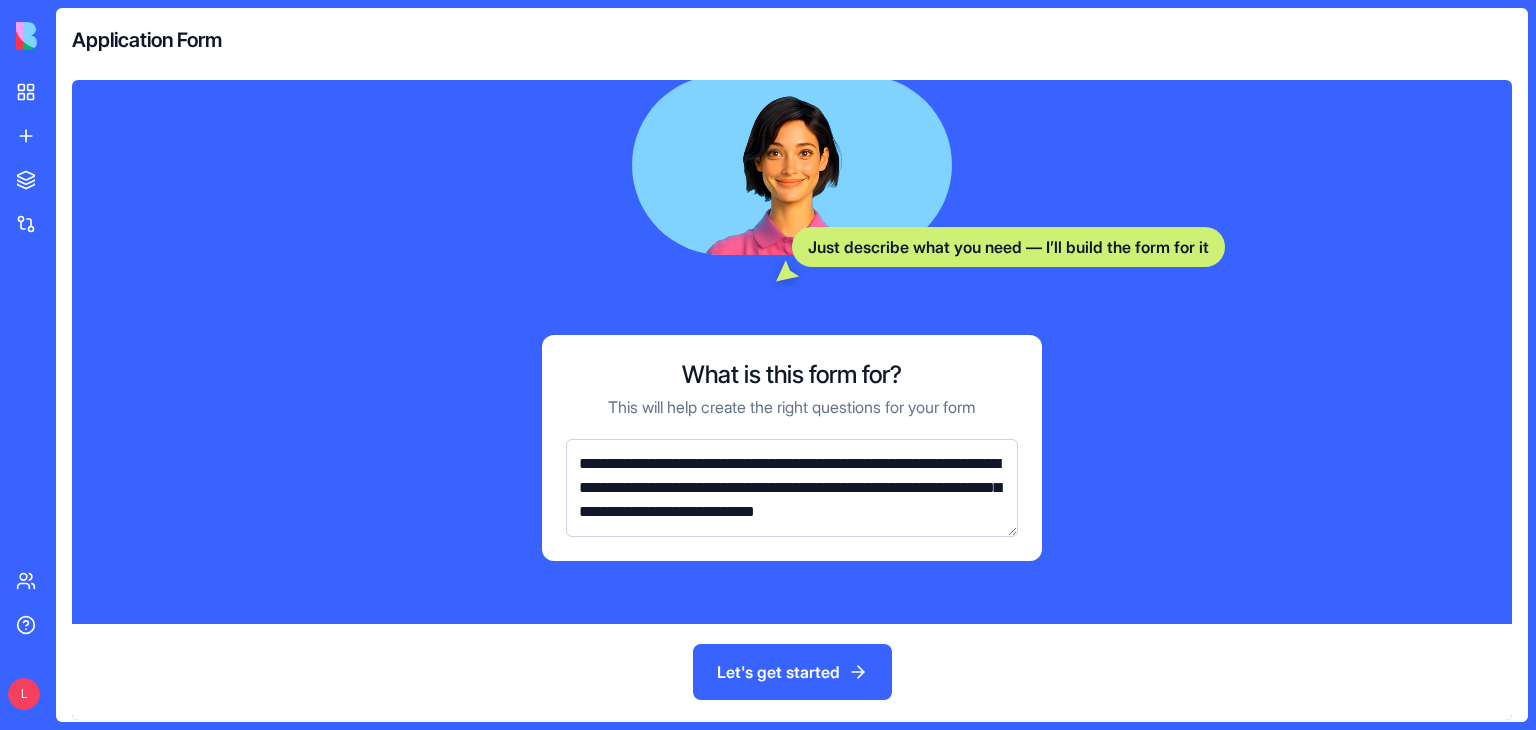 click on "**********" at bounding box center (792, 488) 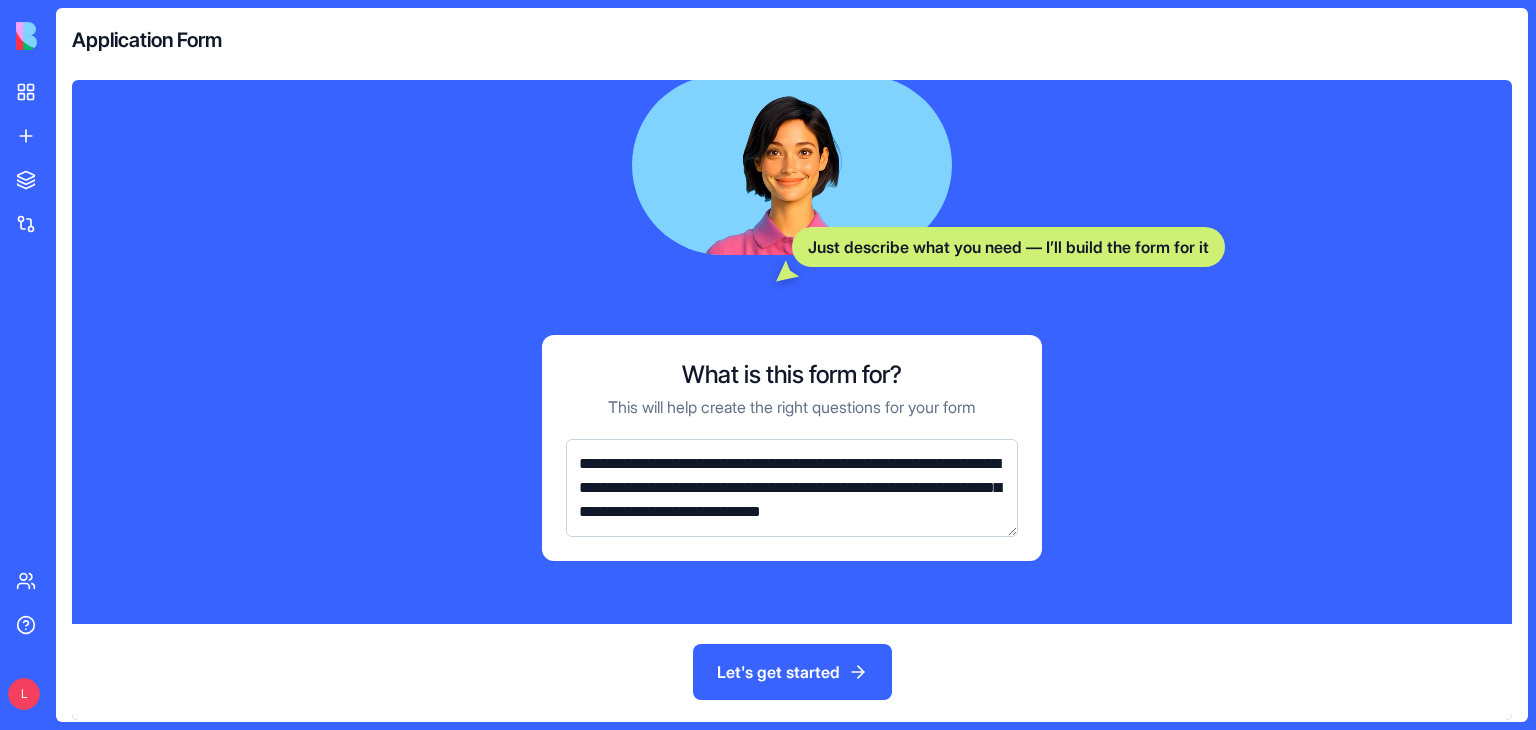 scroll, scrollTop: 24, scrollLeft: 0, axis: vertical 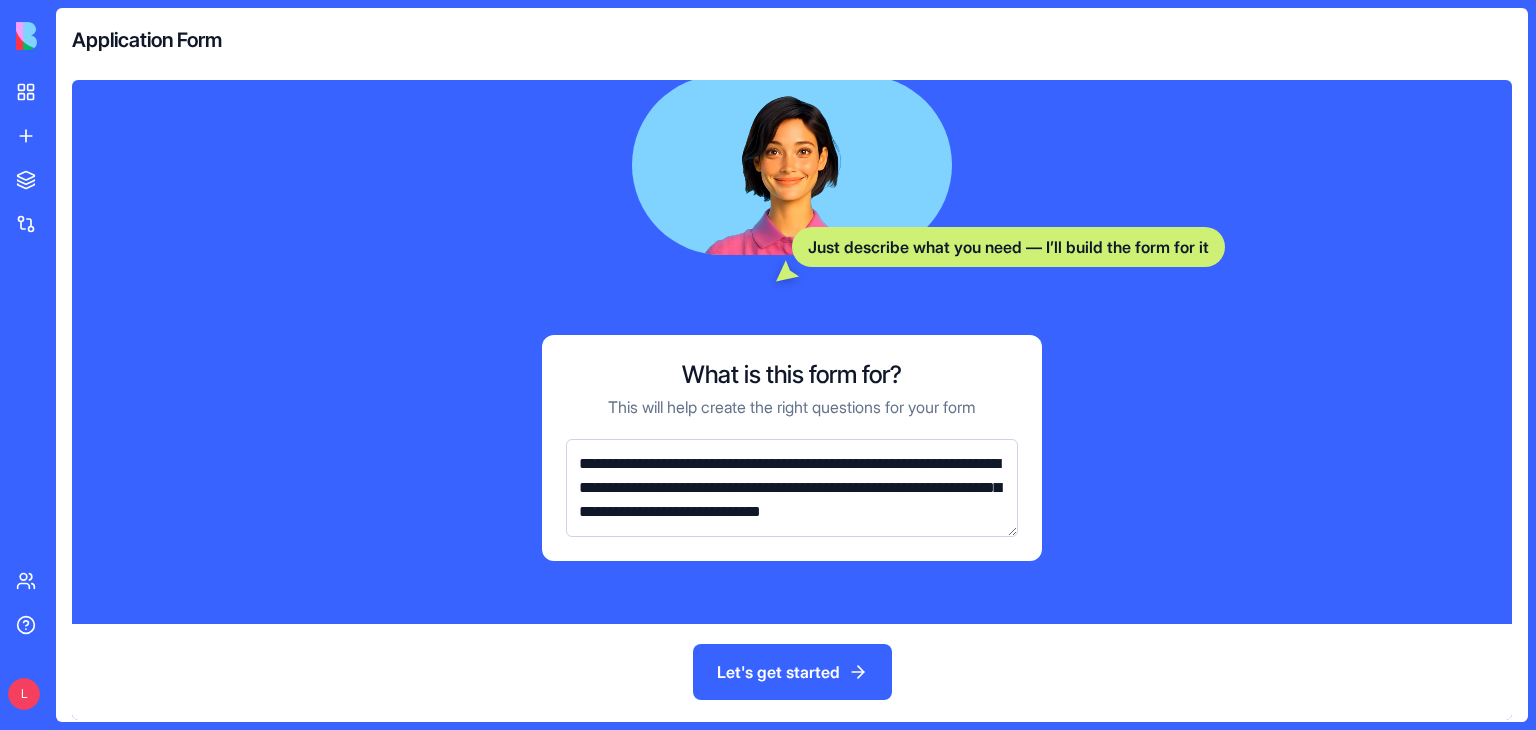 click on "**********" at bounding box center [792, 488] 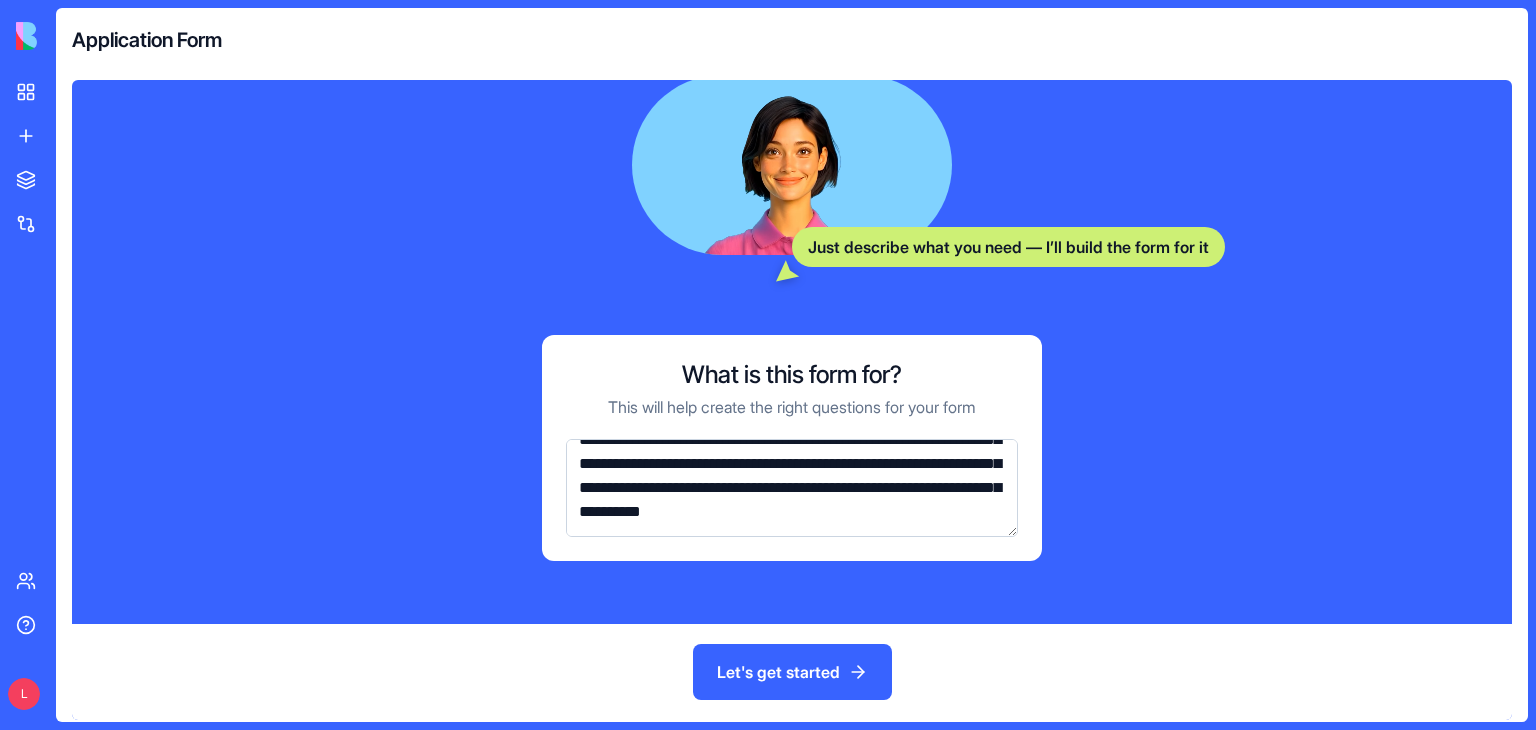 scroll, scrollTop: 273, scrollLeft: 0, axis: vertical 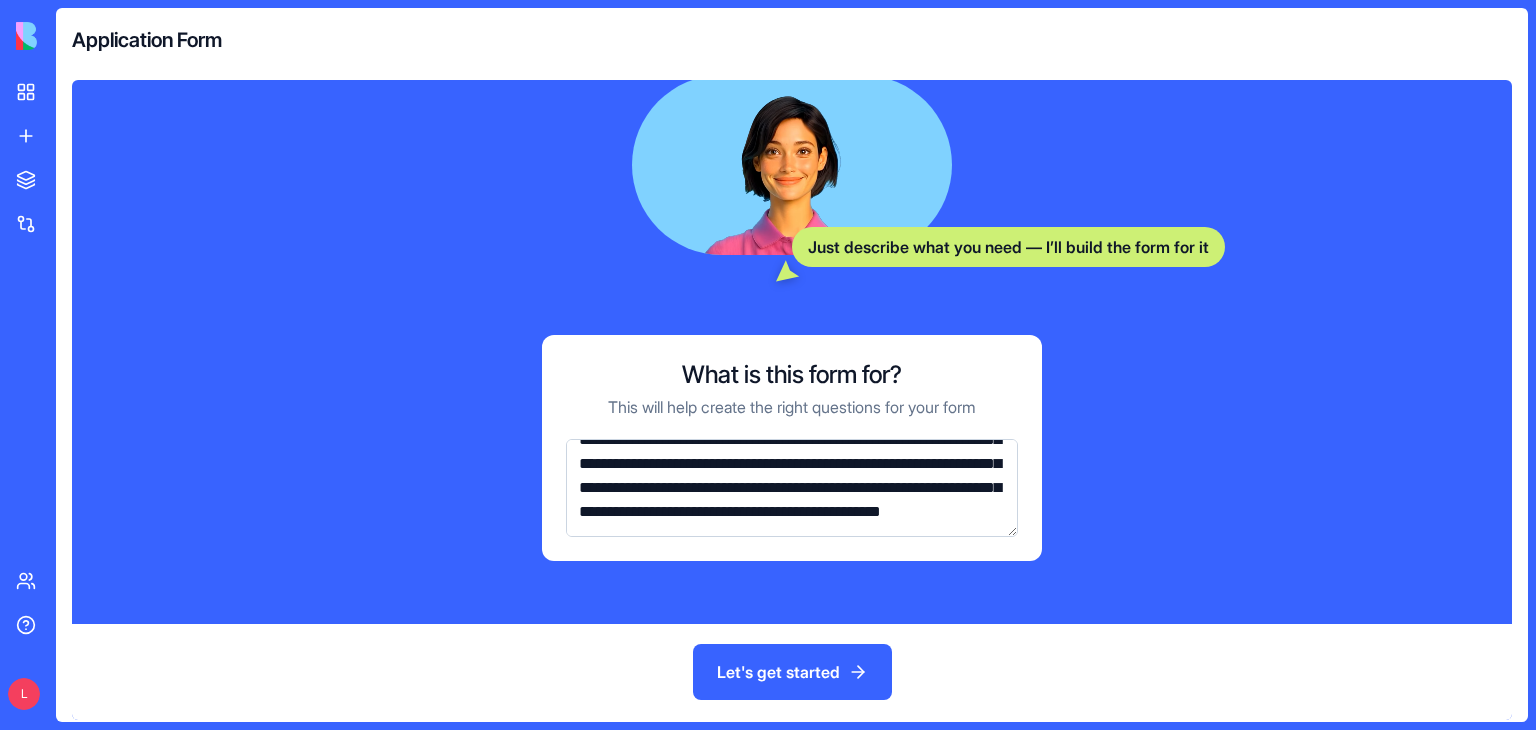 type on "**********" 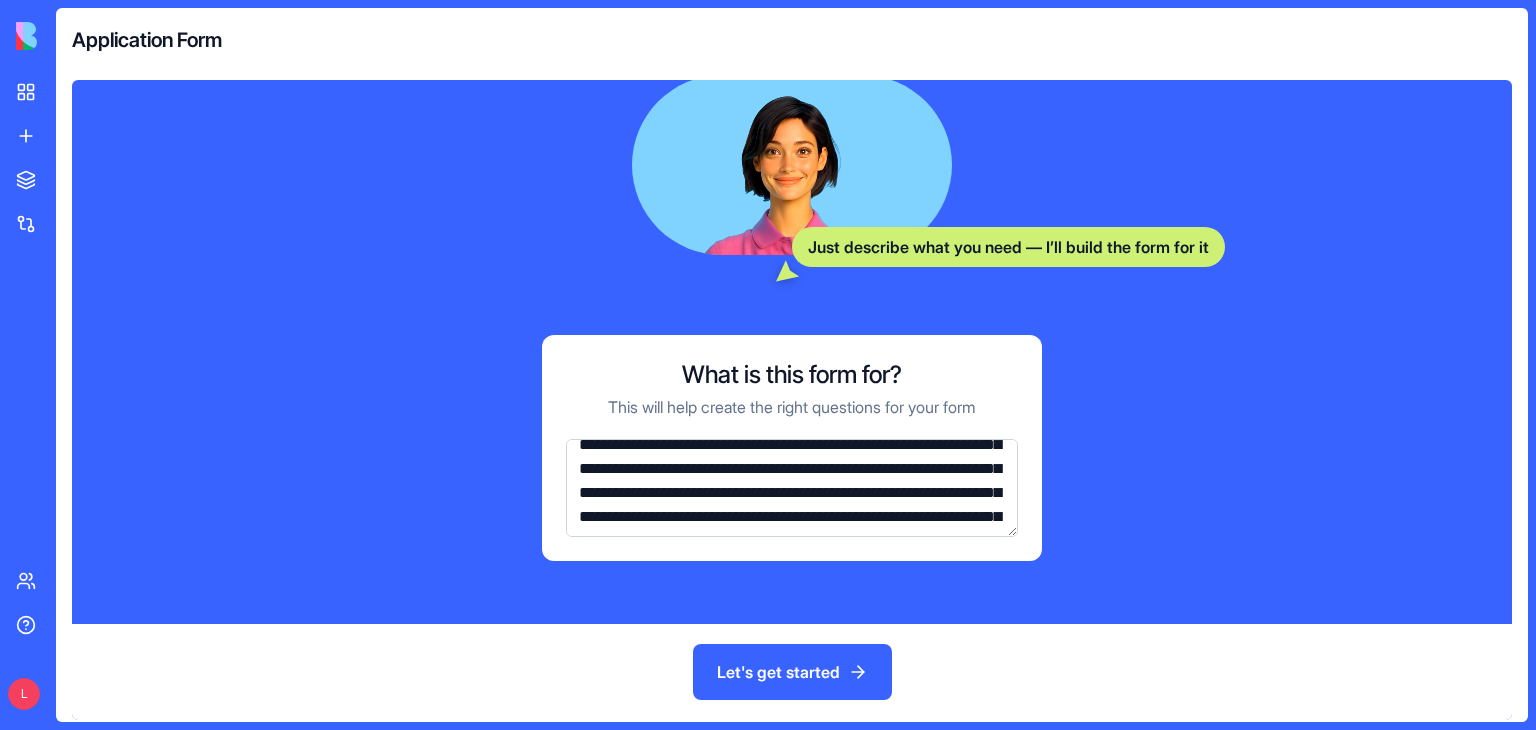 scroll, scrollTop: 288, scrollLeft: 0, axis: vertical 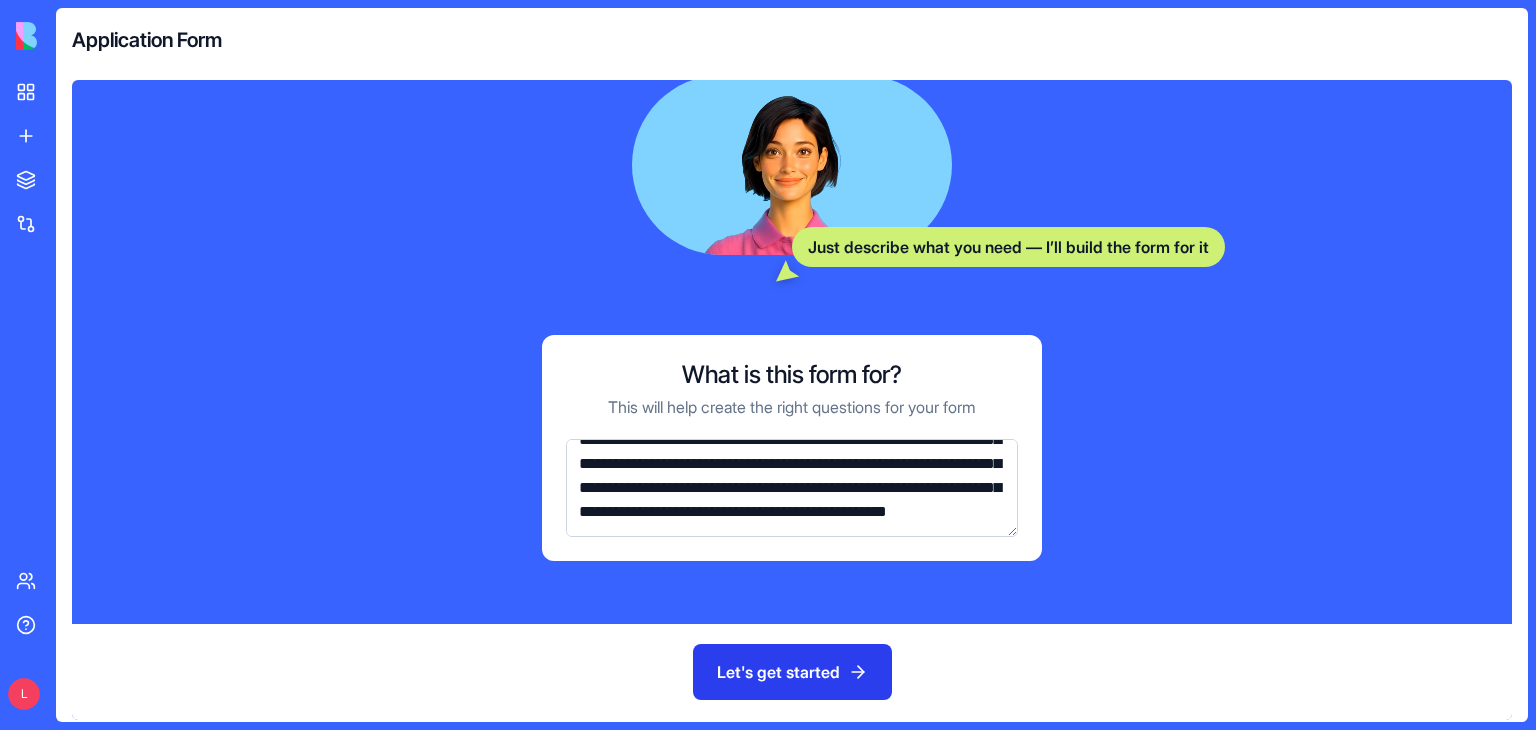 click on "Let's get started" at bounding box center [792, 672] 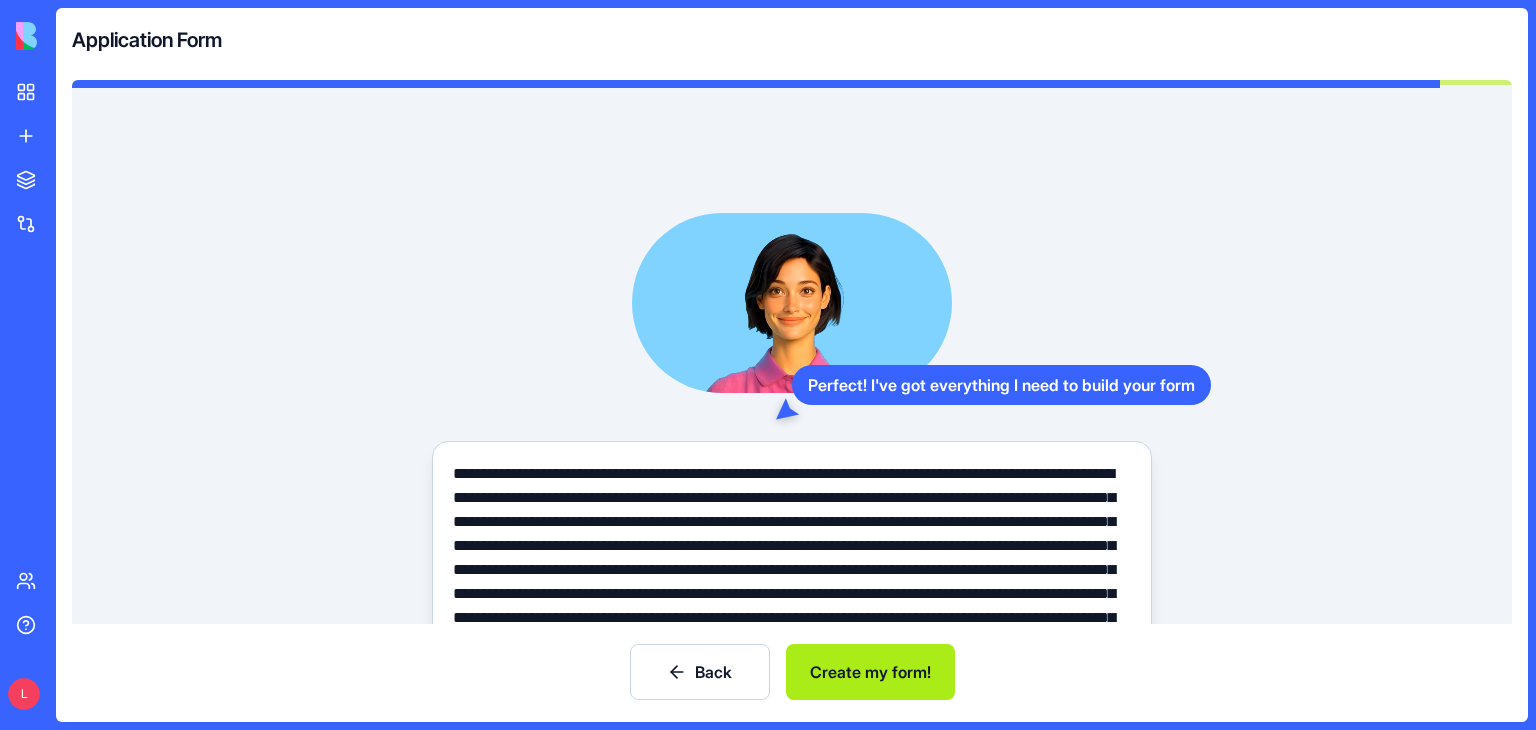 click on "Create my form!" at bounding box center (870, 672) 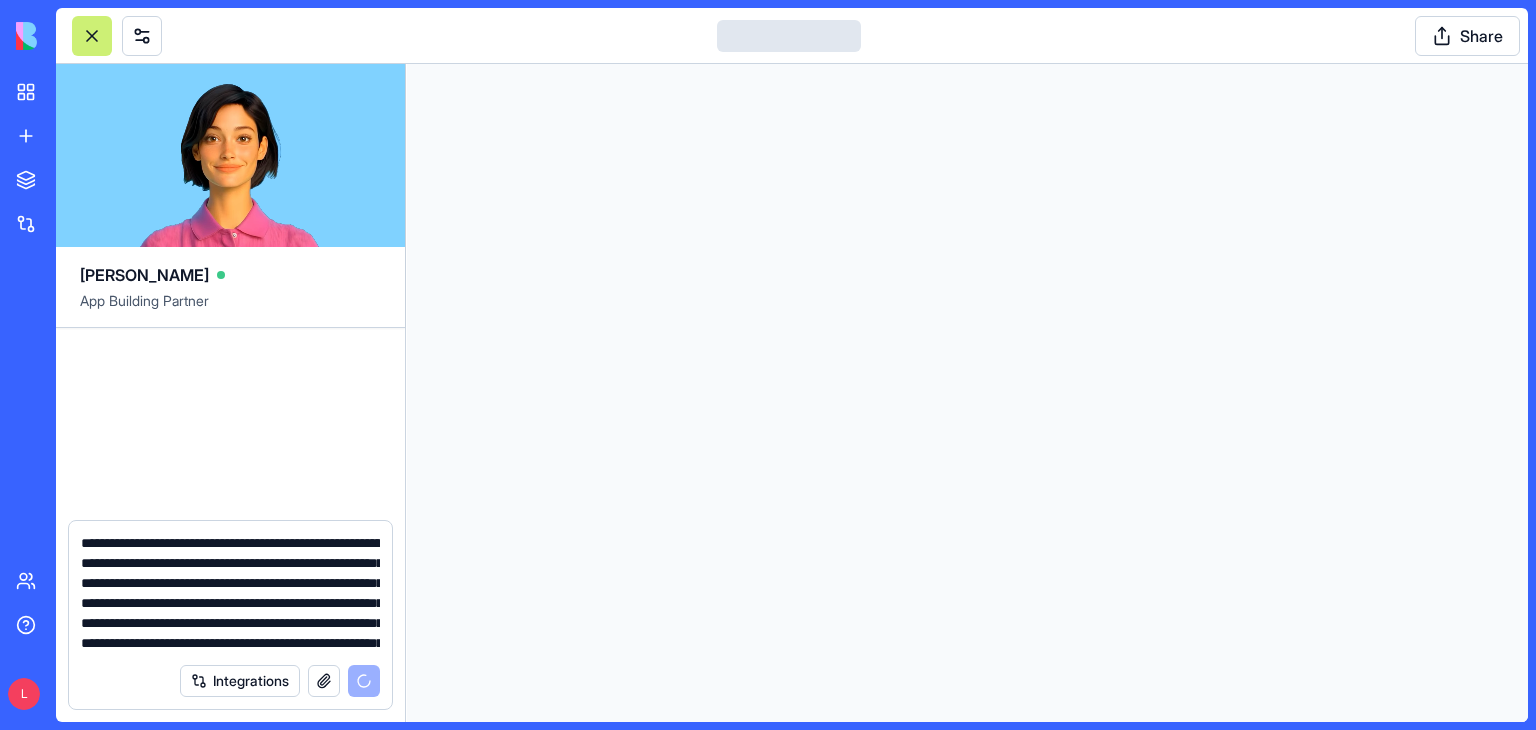 type 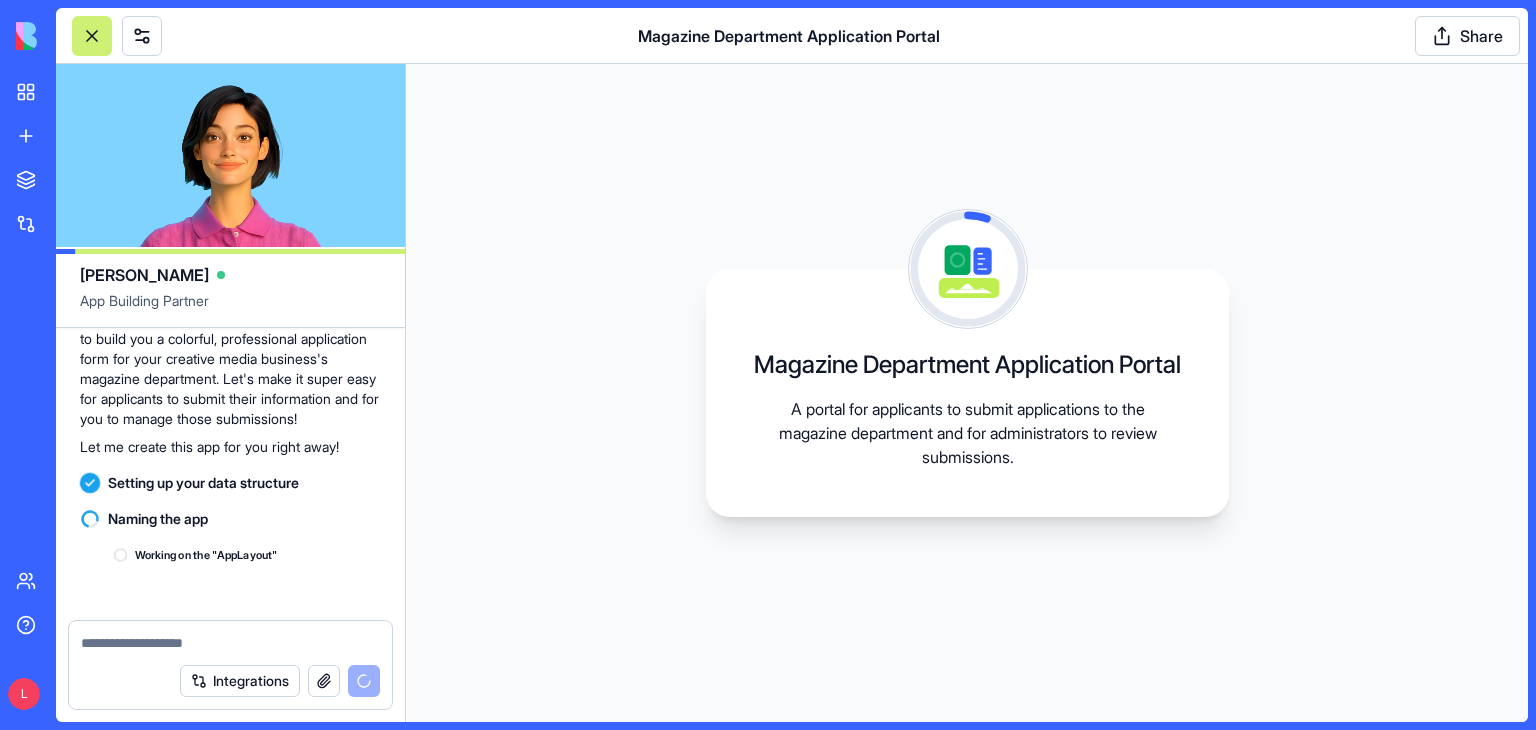 scroll, scrollTop: 919, scrollLeft: 0, axis: vertical 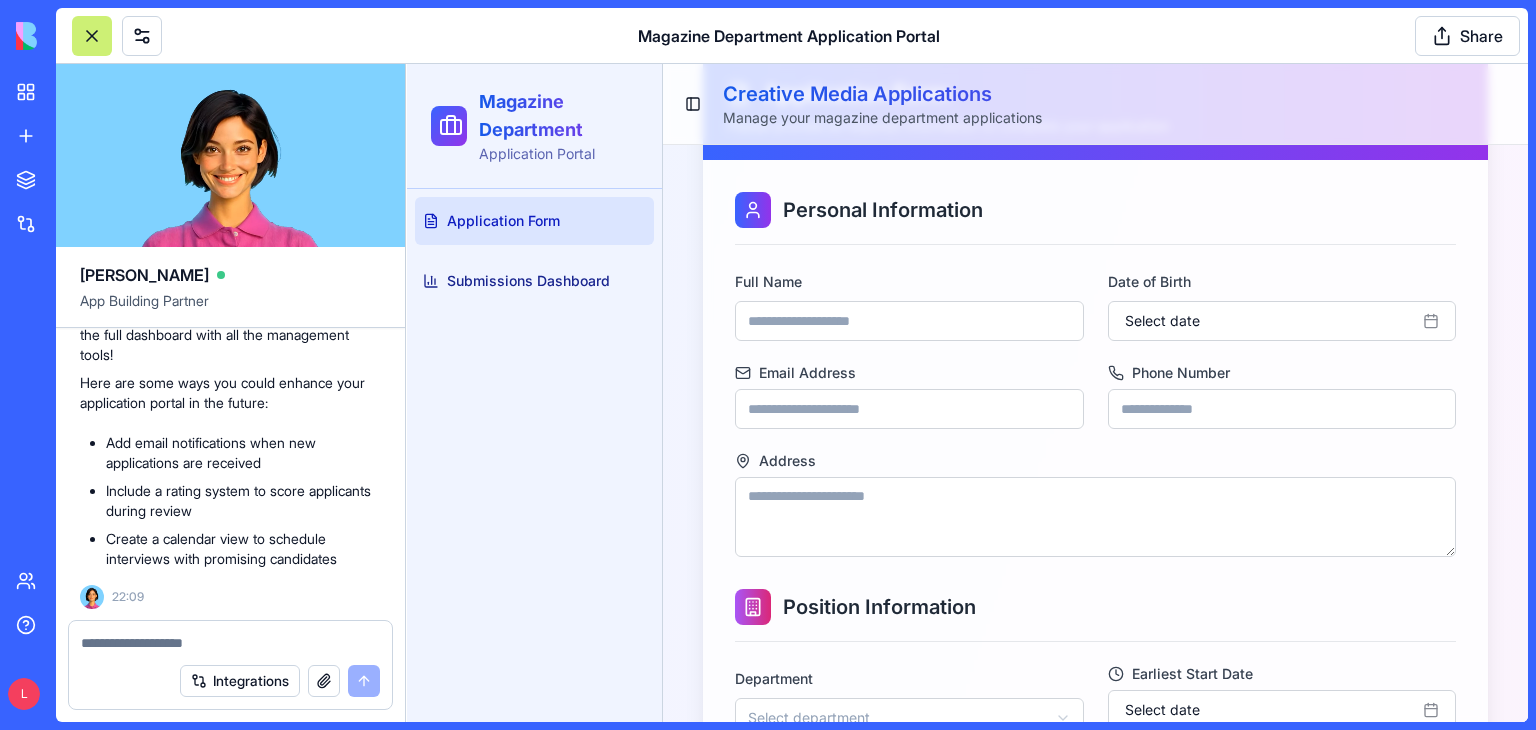 click on "Personal Information Full Name Date of Birth Select date Email Address Phone Number Address" at bounding box center [1095, 374] 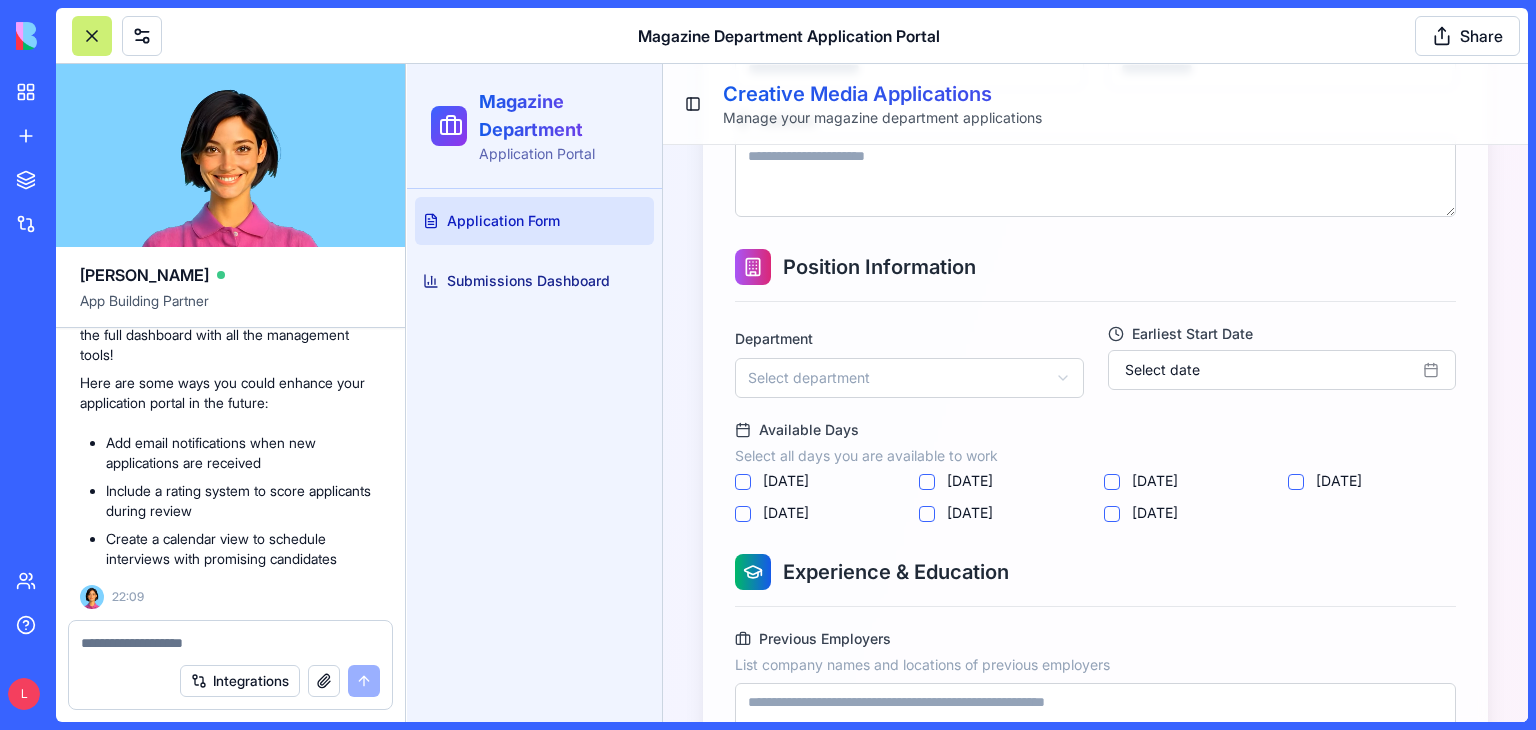 scroll, scrollTop: 630, scrollLeft: 0, axis: vertical 